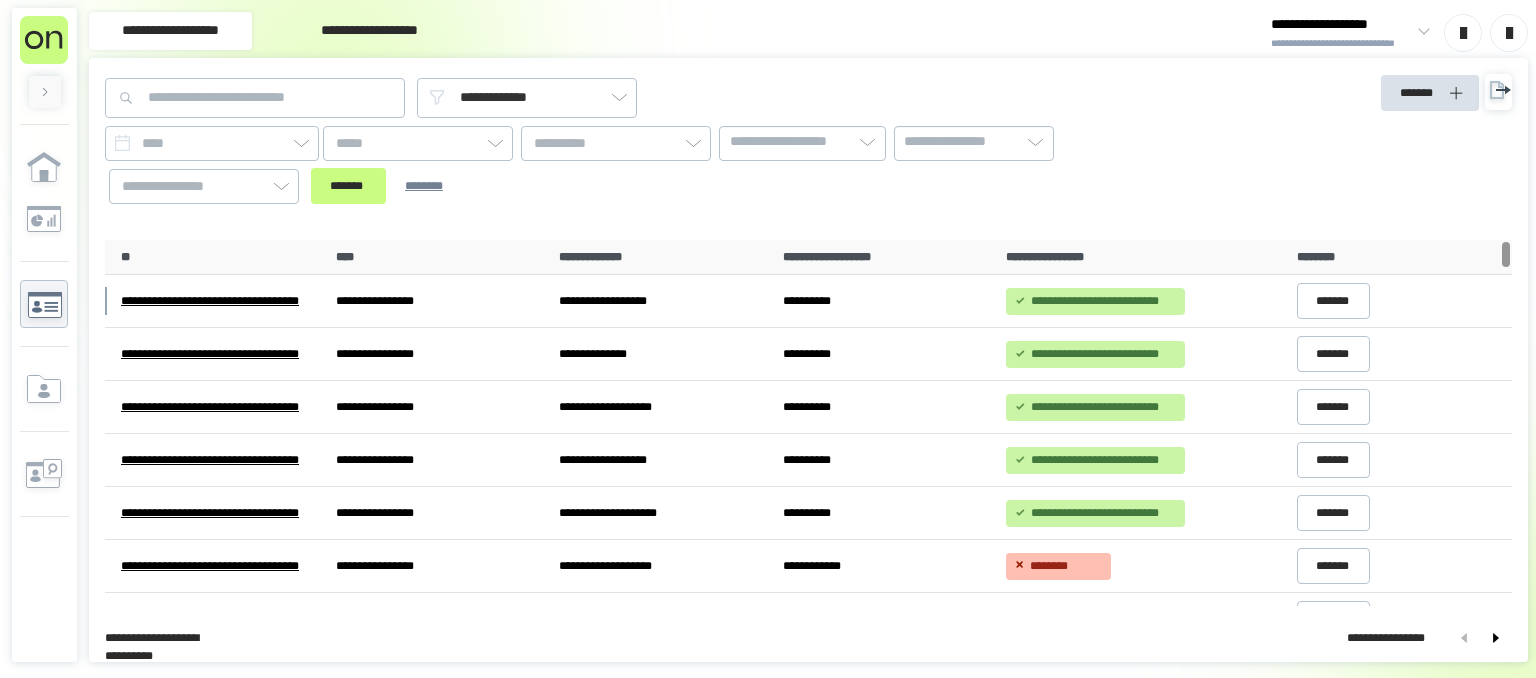 scroll, scrollTop: 0, scrollLeft: 0, axis: both 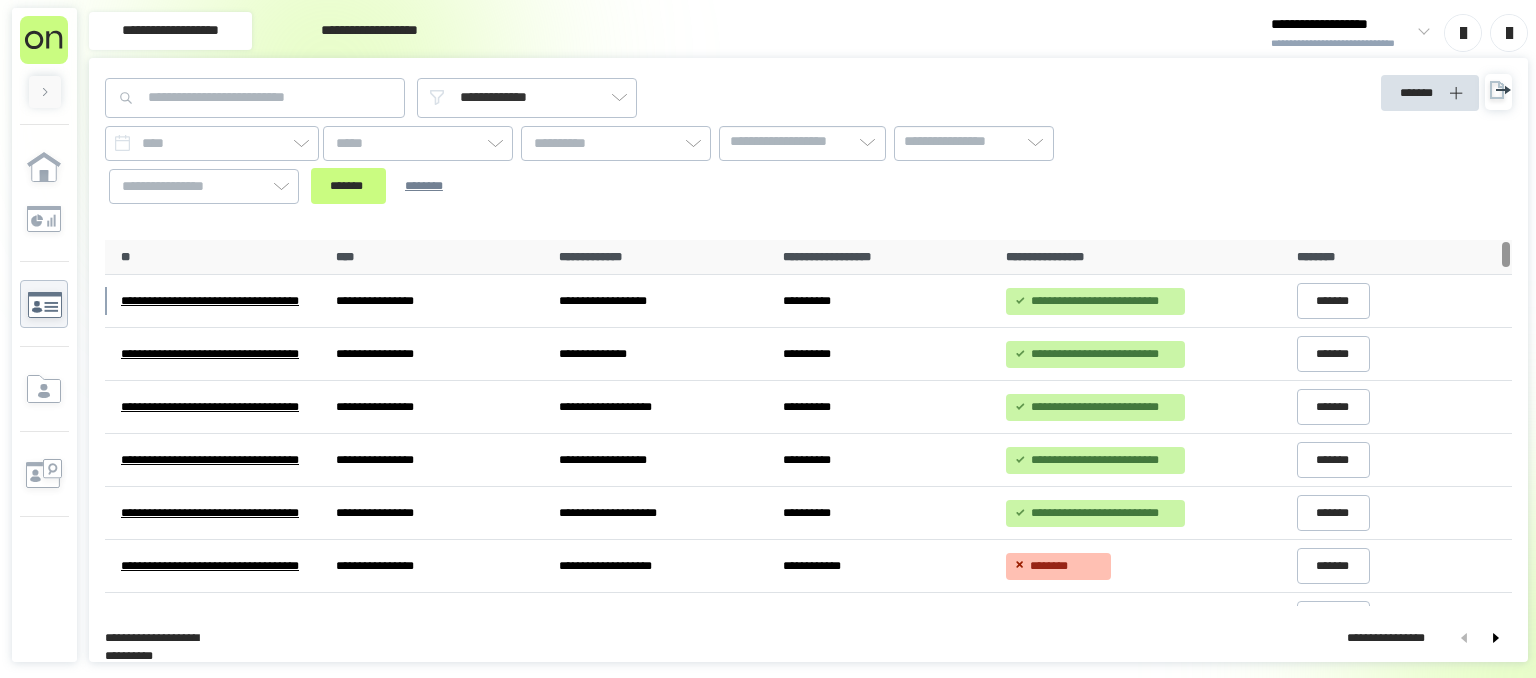 click on "[FIRST] [LAST]" at bounding box center [1349, 32] 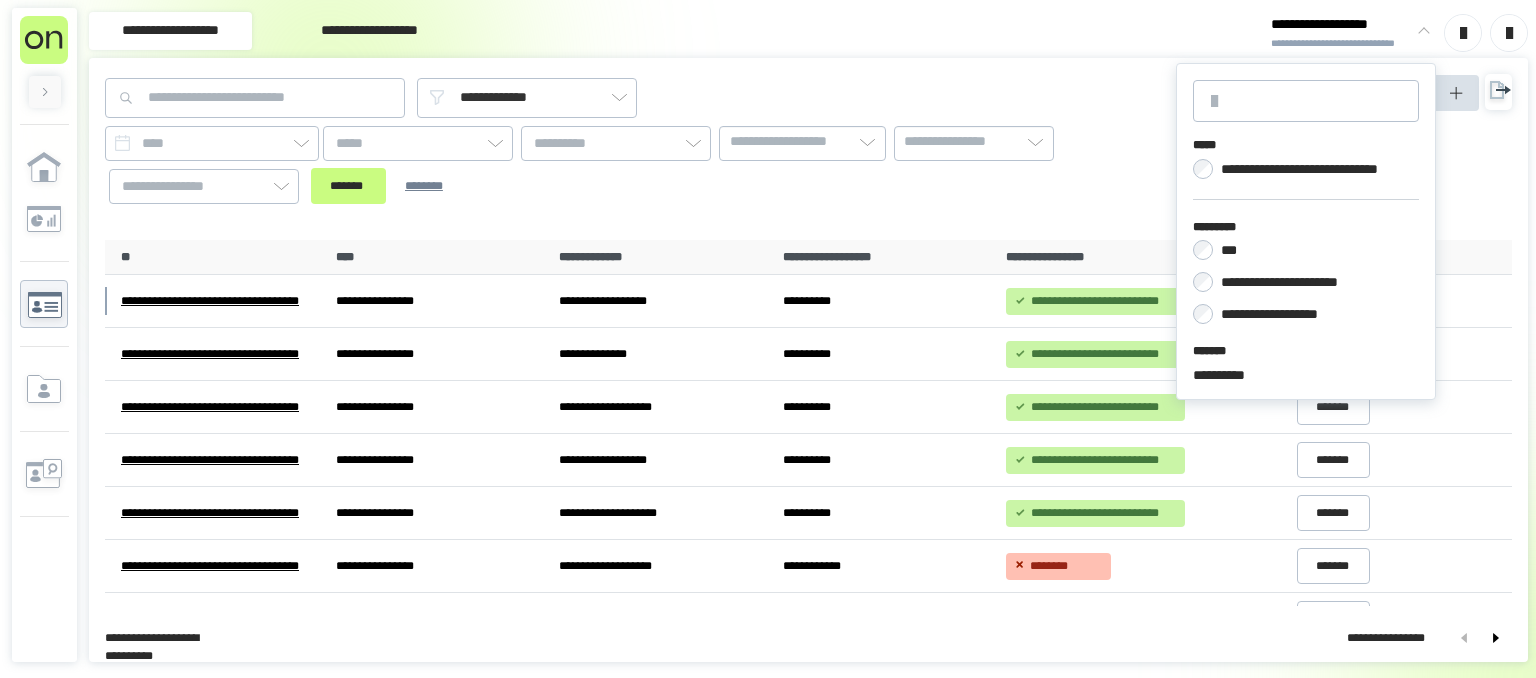 click on "***" at bounding box center [1231, 250] 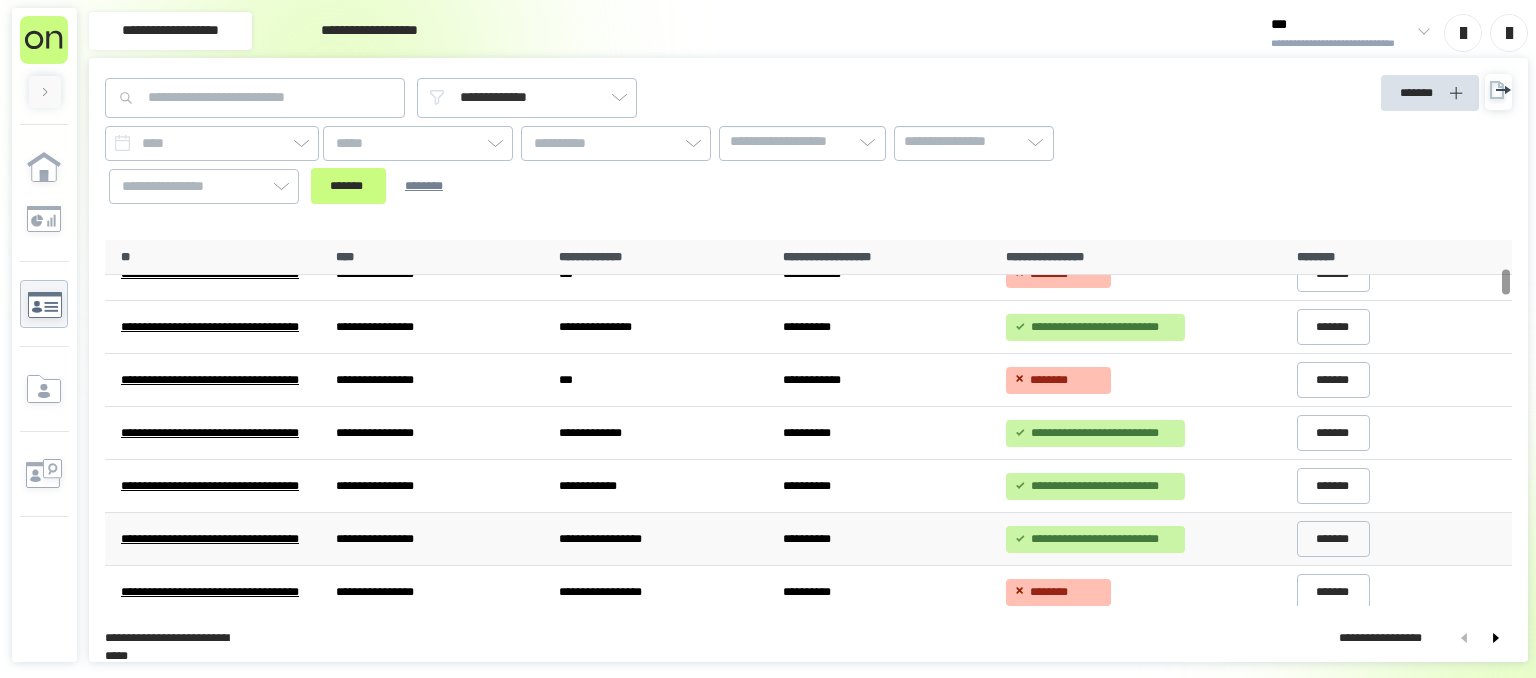 scroll, scrollTop: 201, scrollLeft: 0, axis: vertical 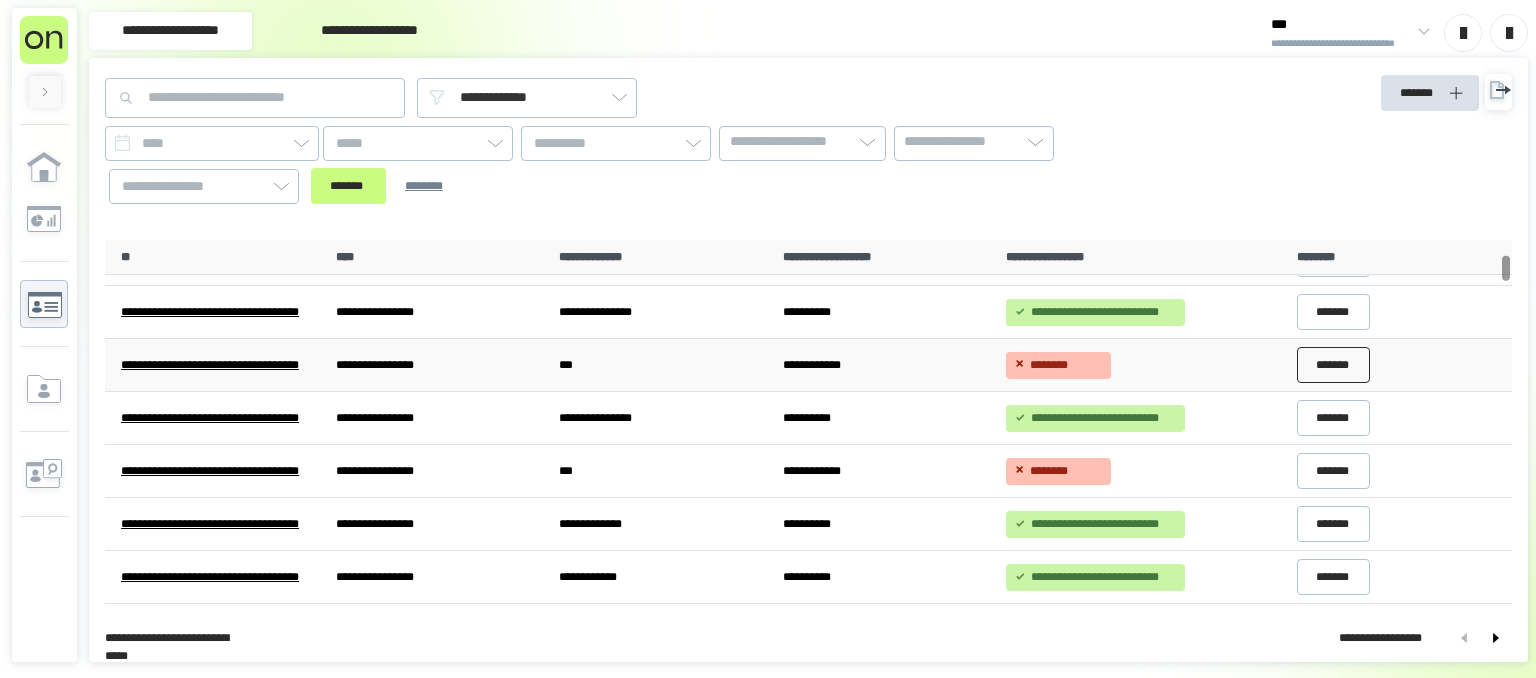 click on "*******" at bounding box center [1334, 365] 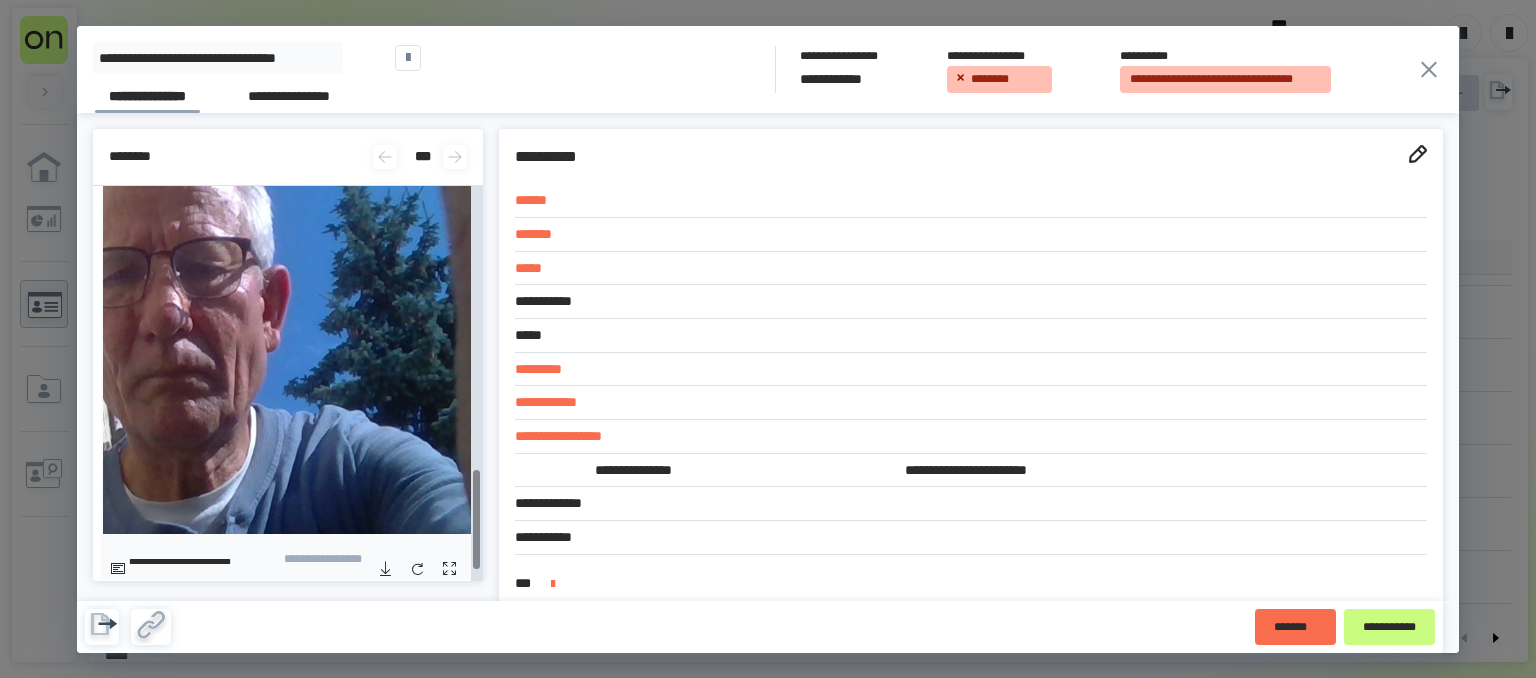 scroll, scrollTop: 1162, scrollLeft: 0, axis: vertical 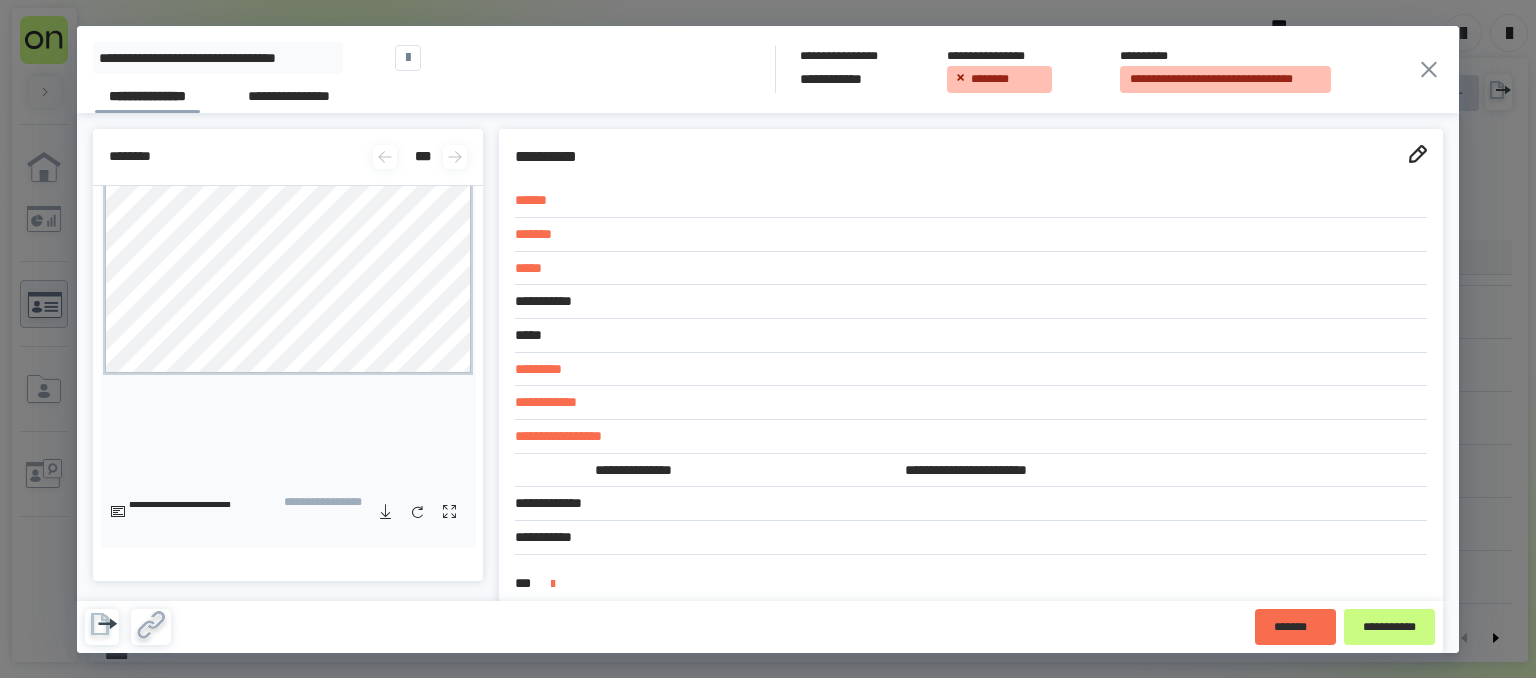 click 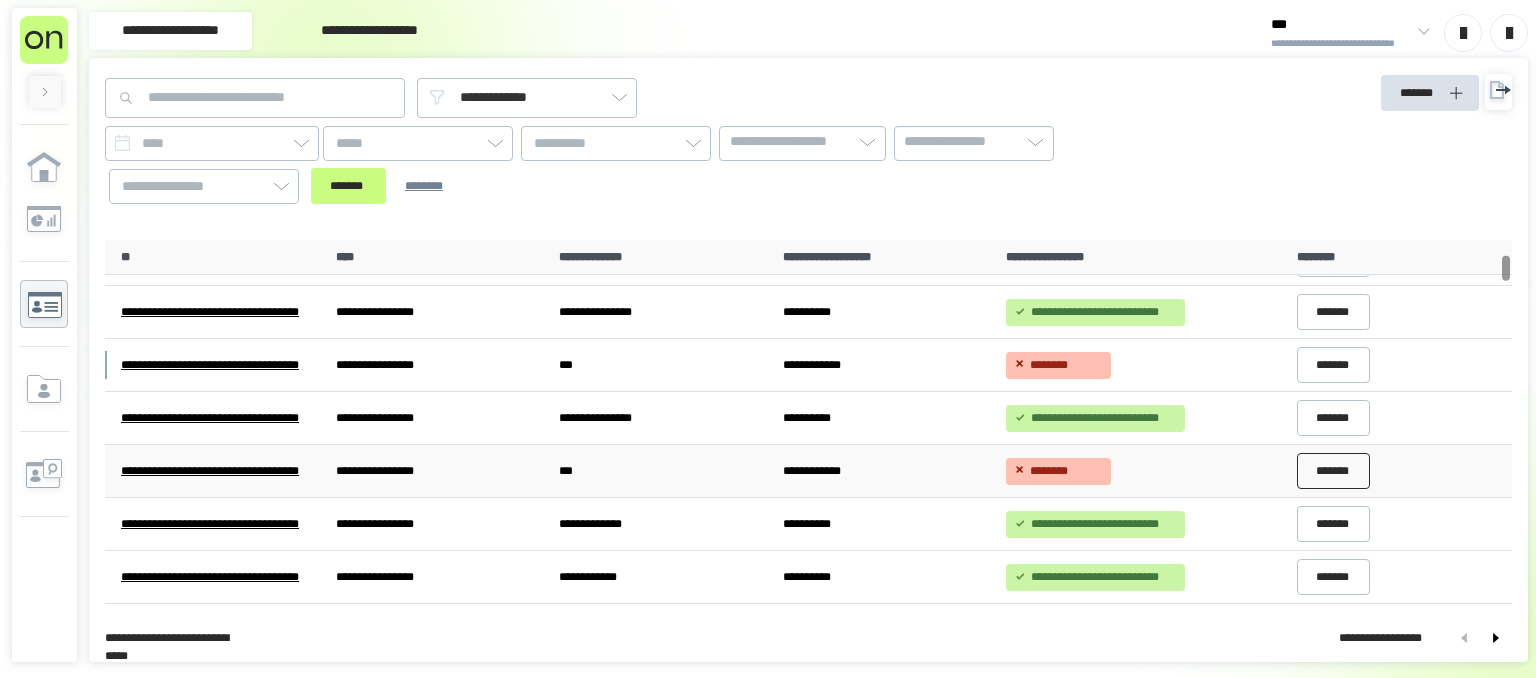 click on "*******" at bounding box center [1334, 471] 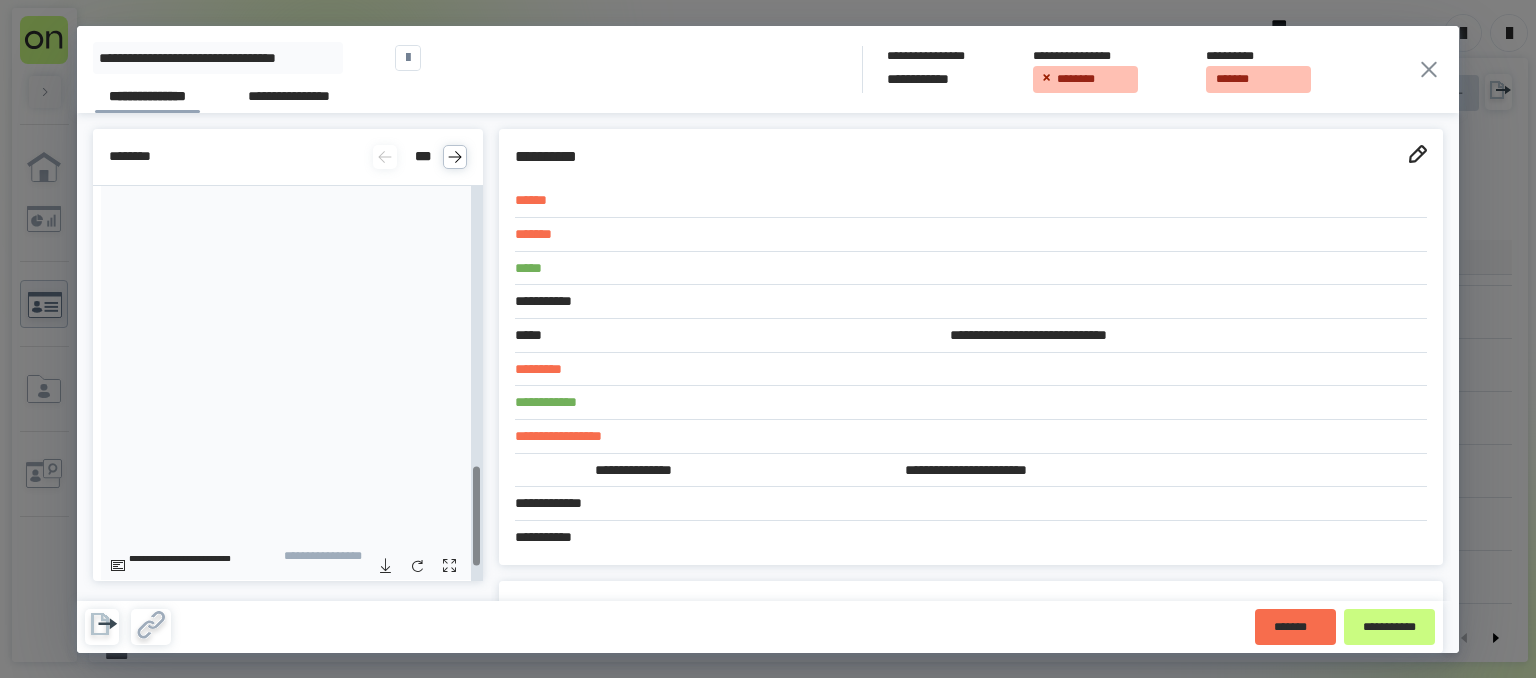 scroll, scrollTop: 1162, scrollLeft: 0, axis: vertical 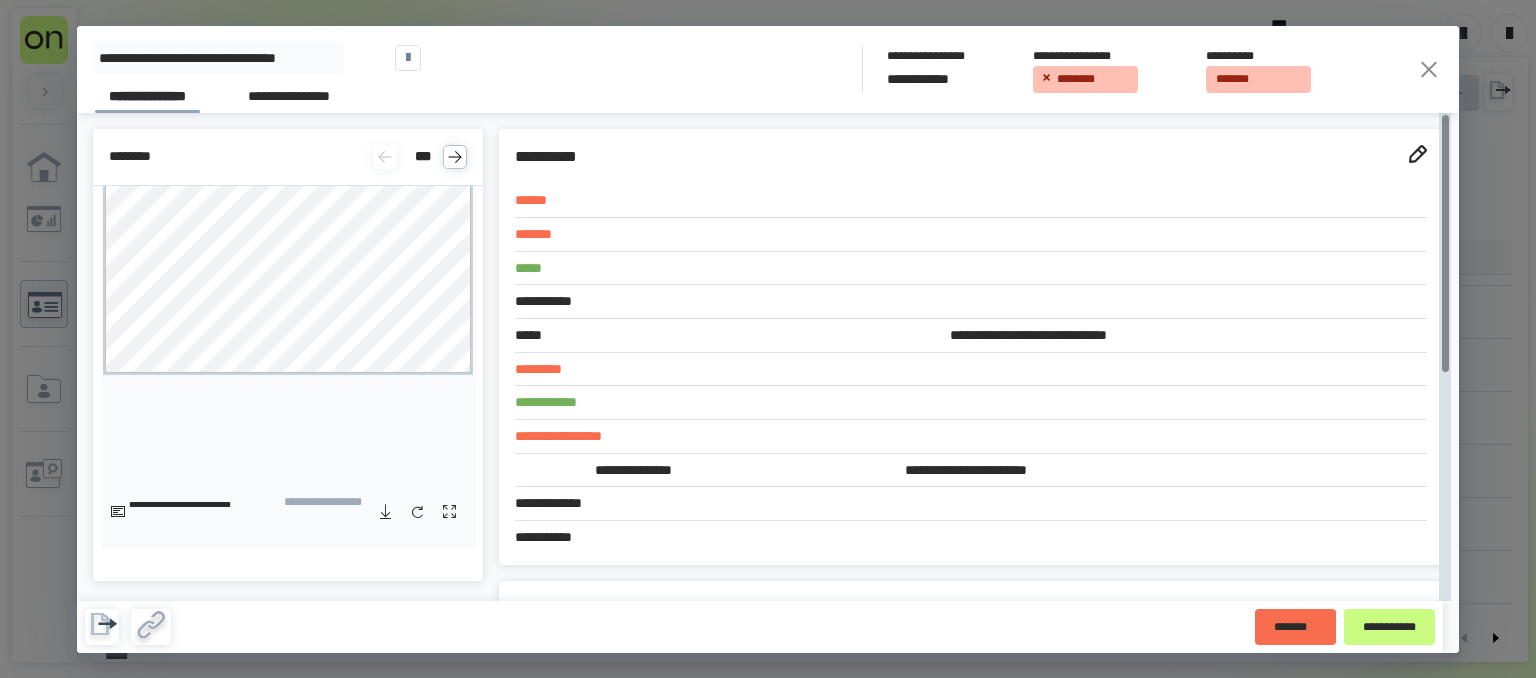click at bounding box center (455, 157) 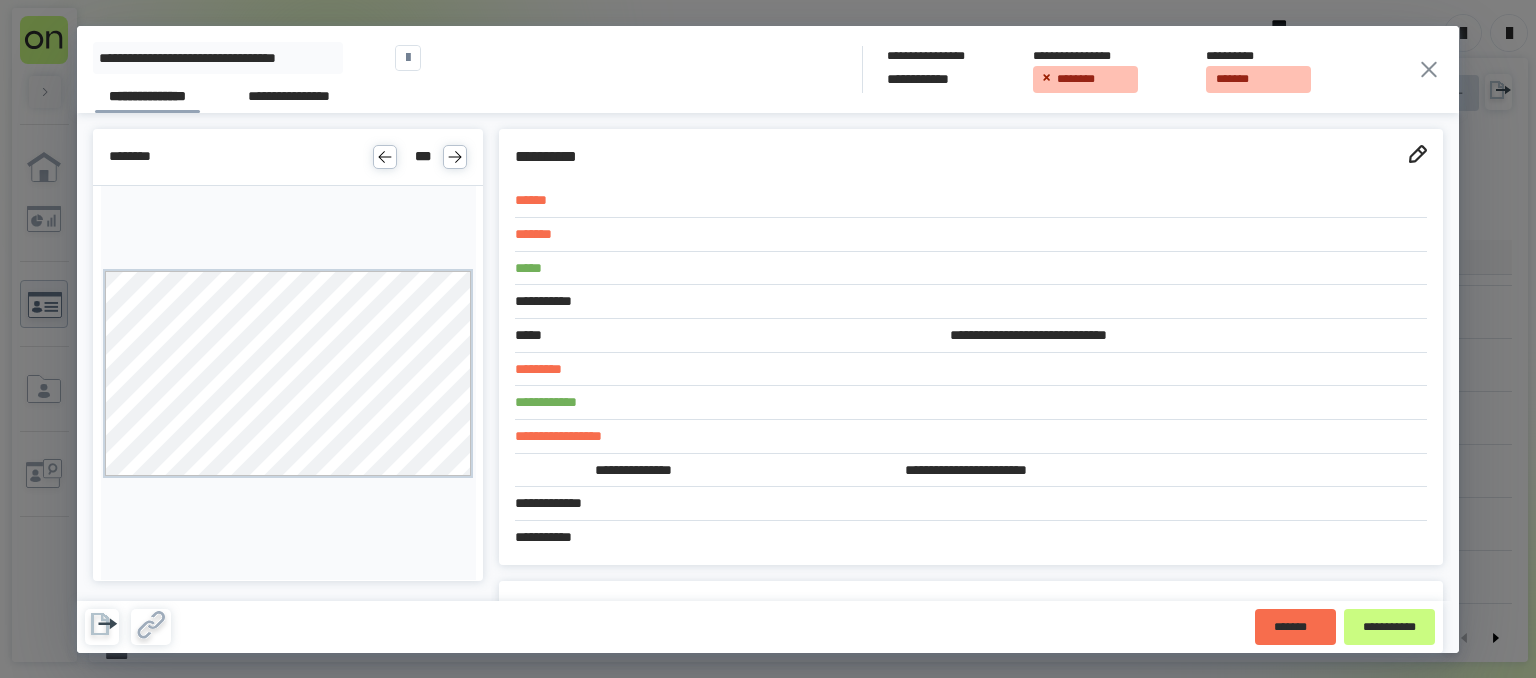 click at bounding box center [455, 157] 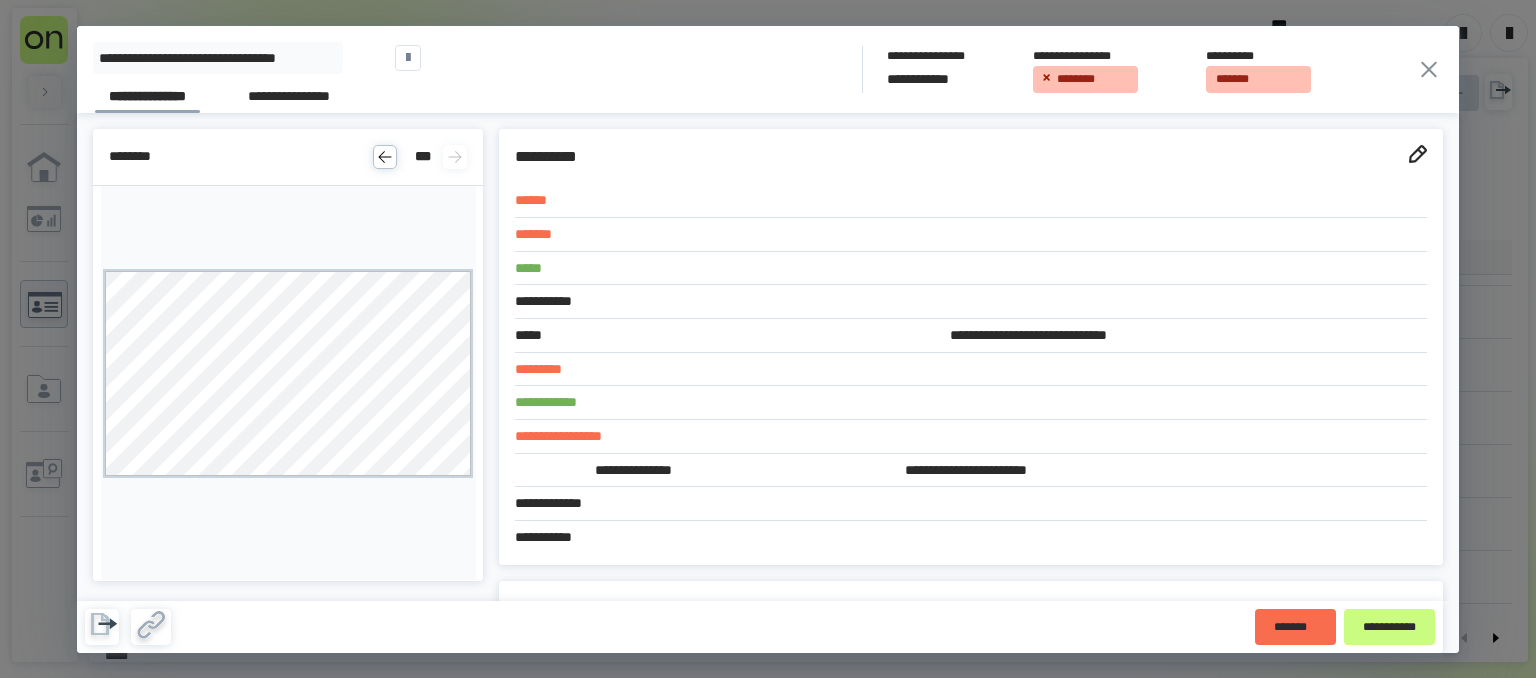 scroll, scrollTop: 956, scrollLeft: 0, axis: vertical 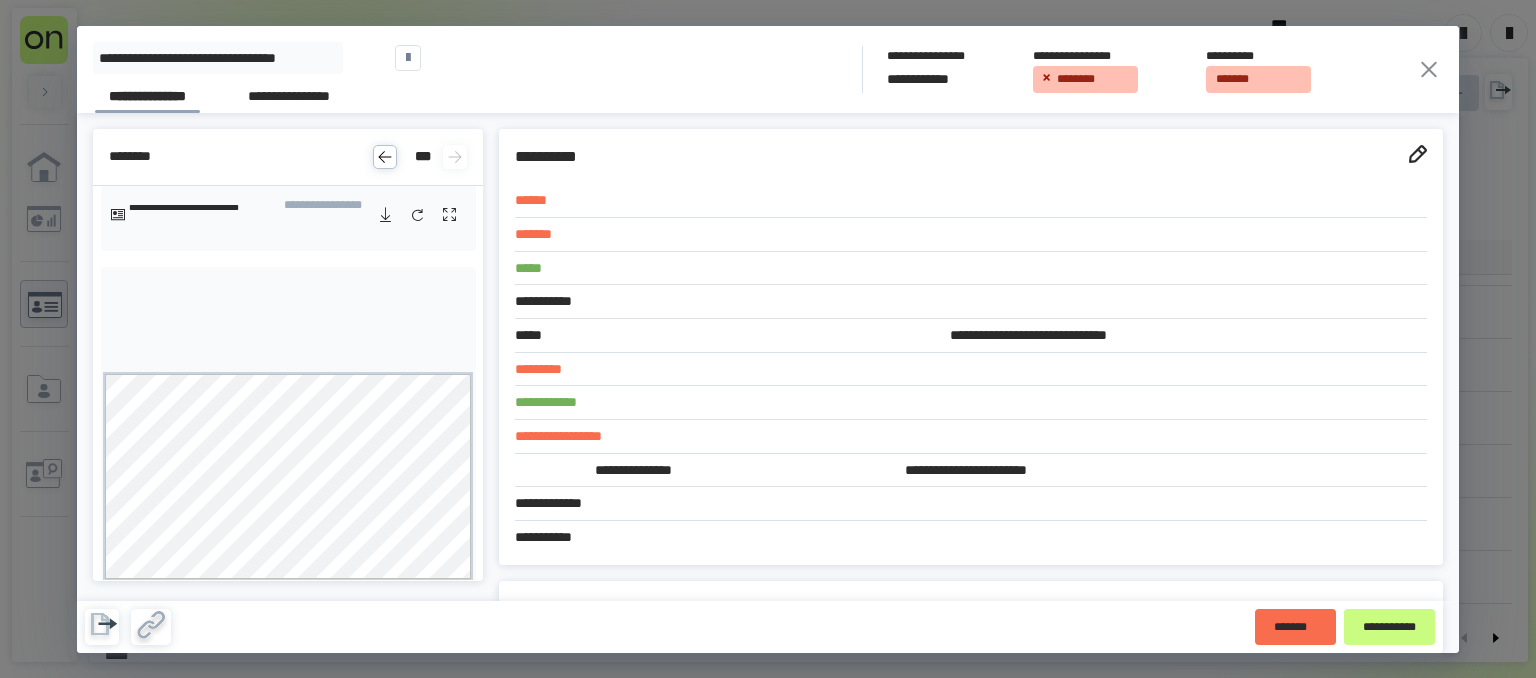 click 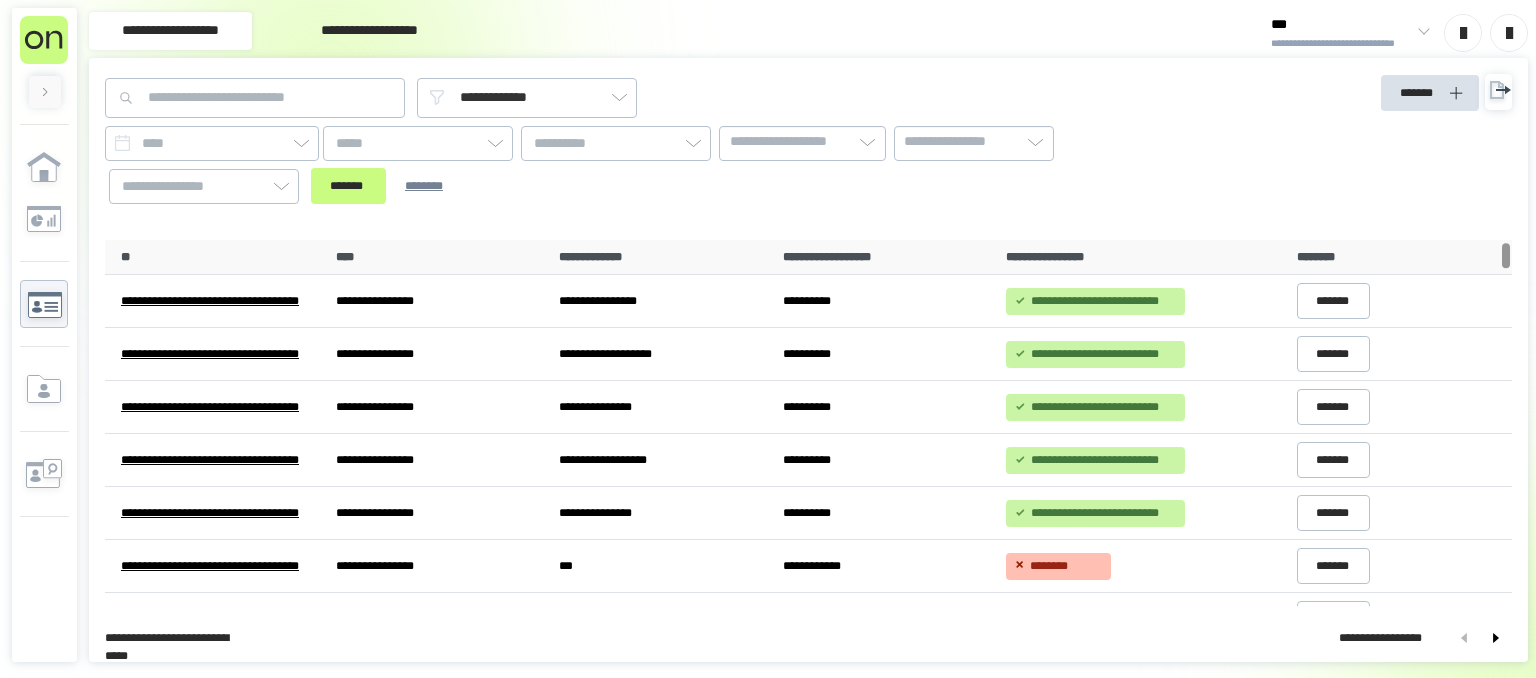 scroll, scrollTop: 0, scrollLeft: 0, axis: both 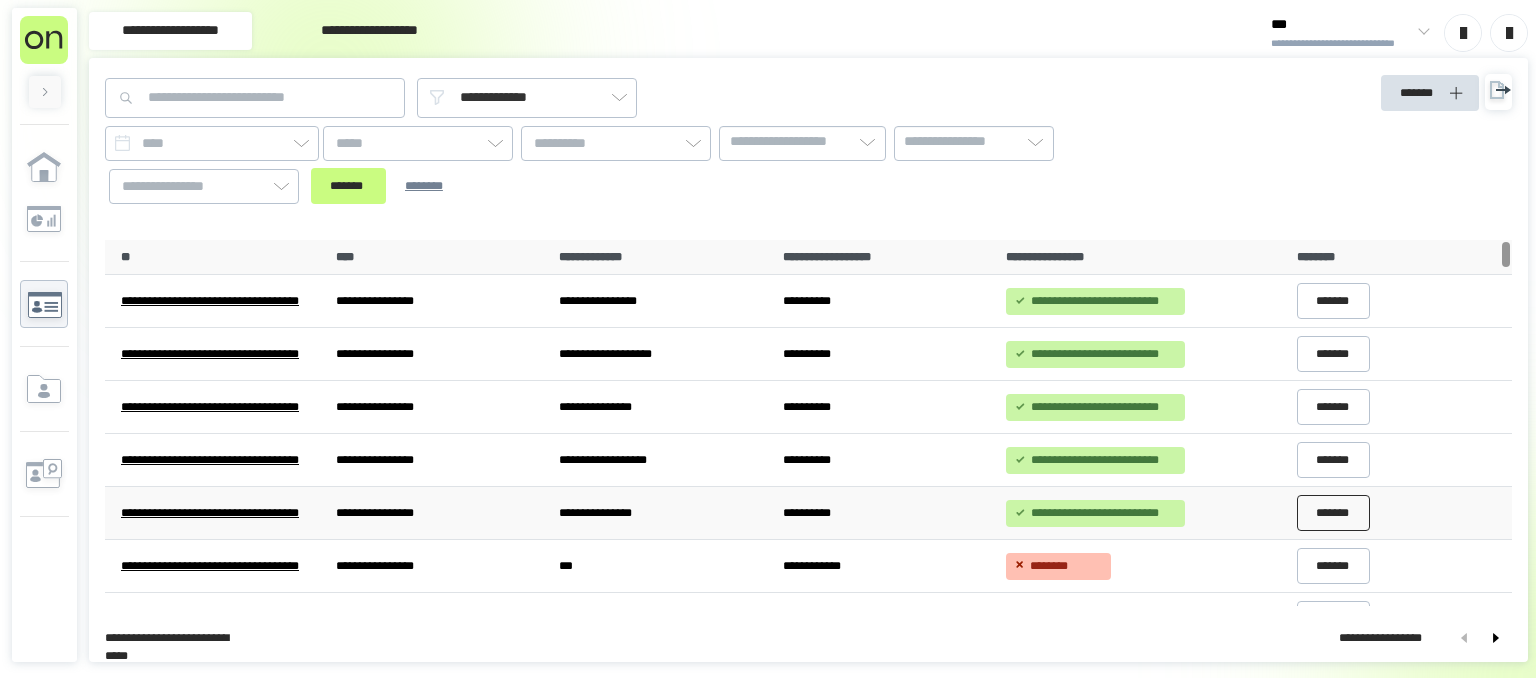 click on "*******" at bounding box center (1334, 513) 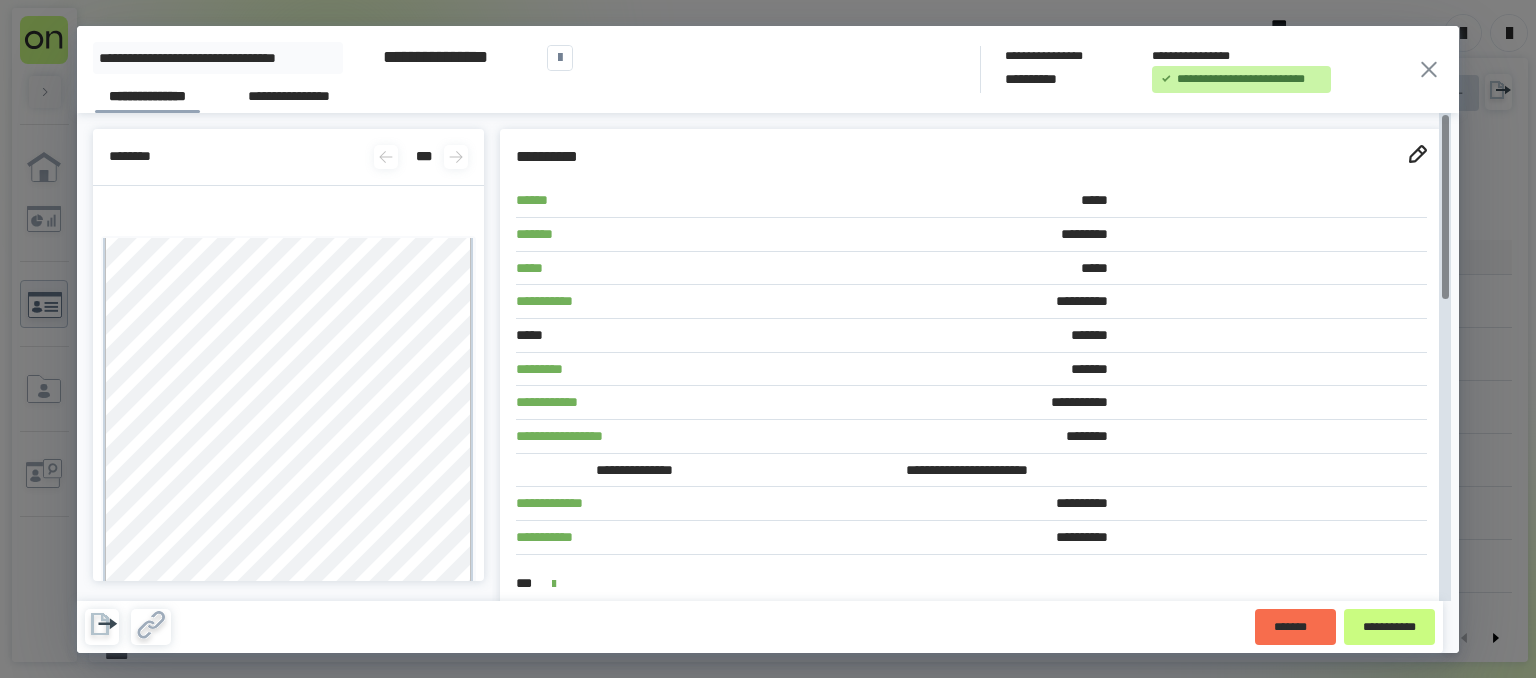 click 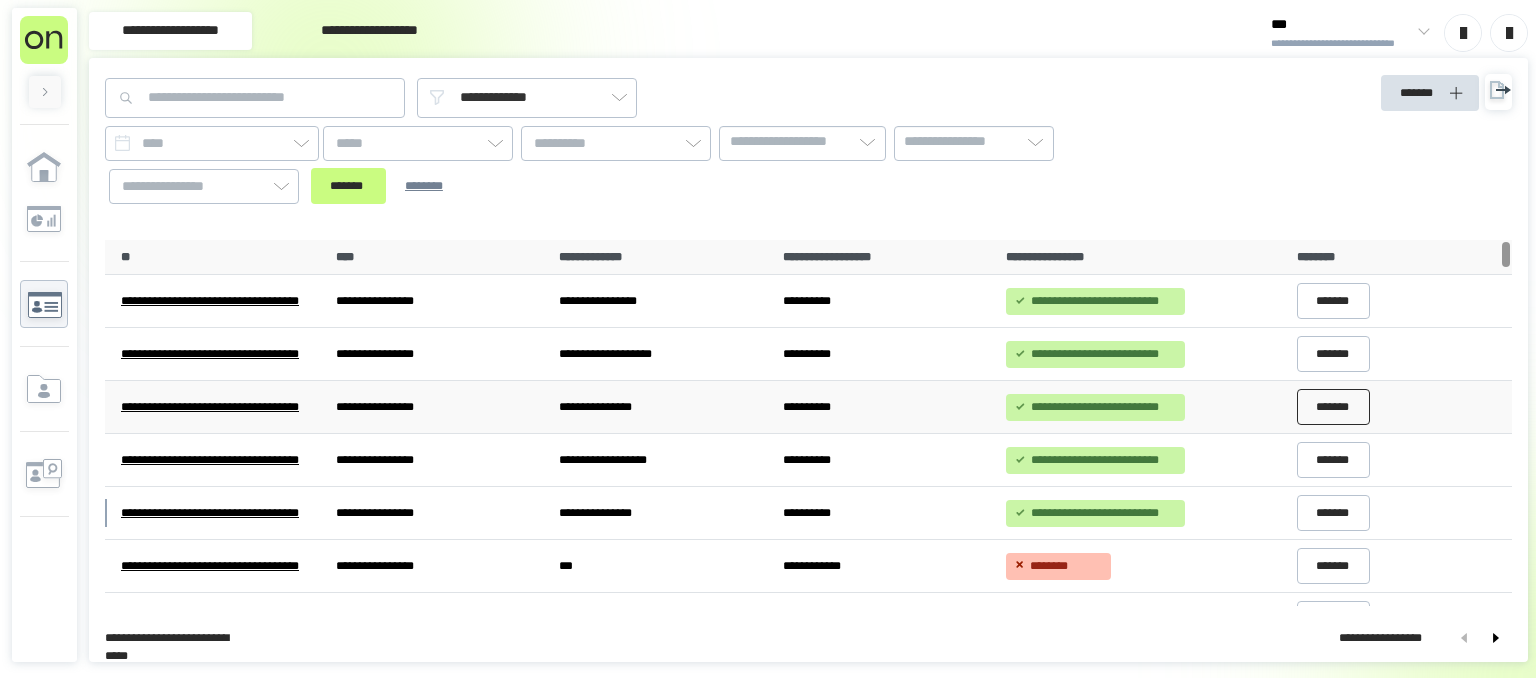 click on "*******" at bounding box center (1334, 407) 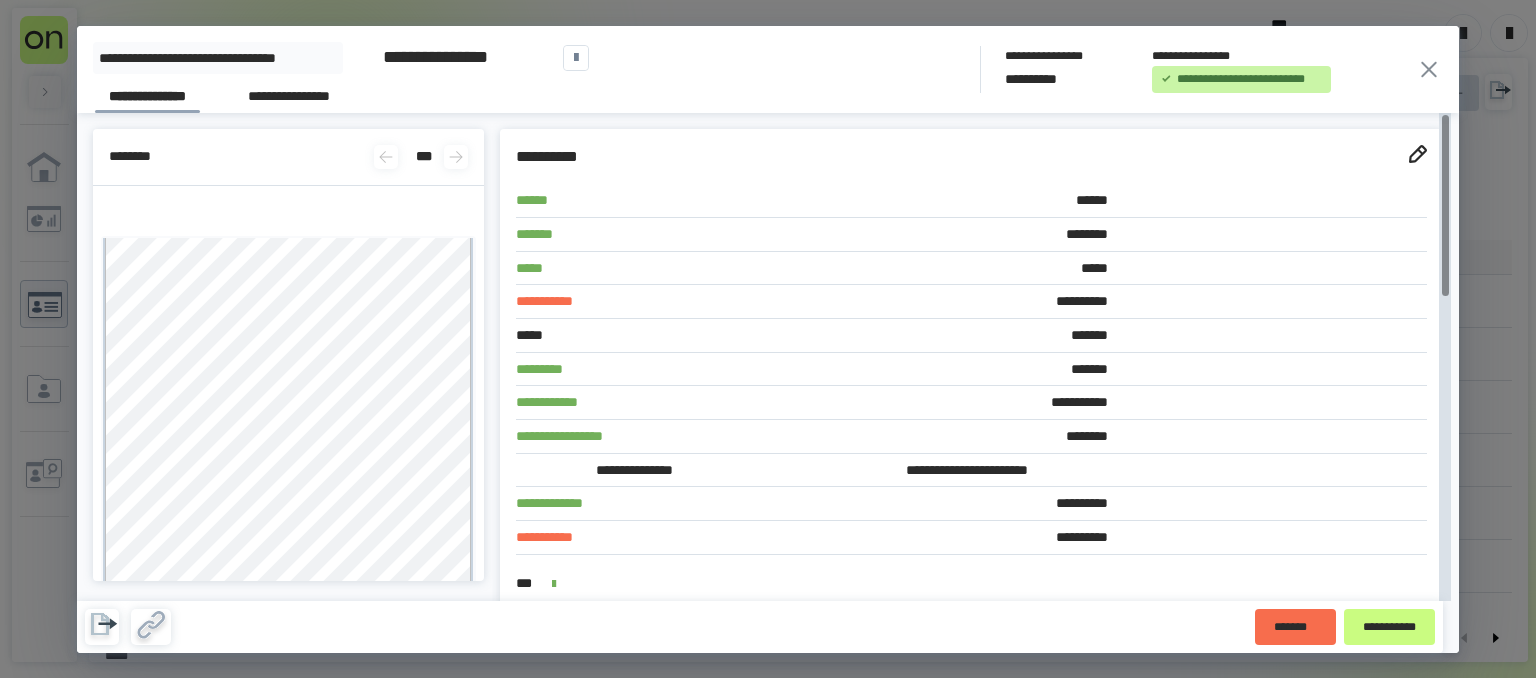 click 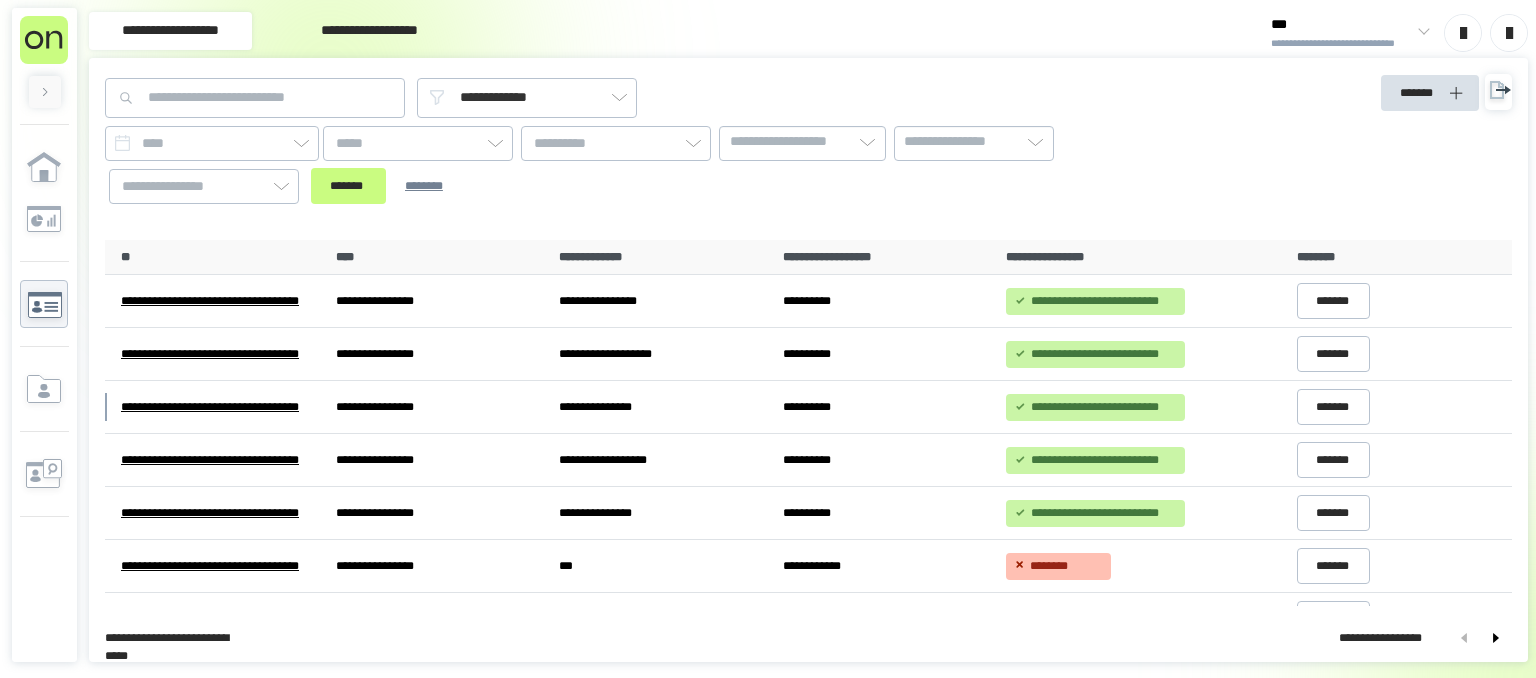 click on "**********" at bounding box center [1349, 32] 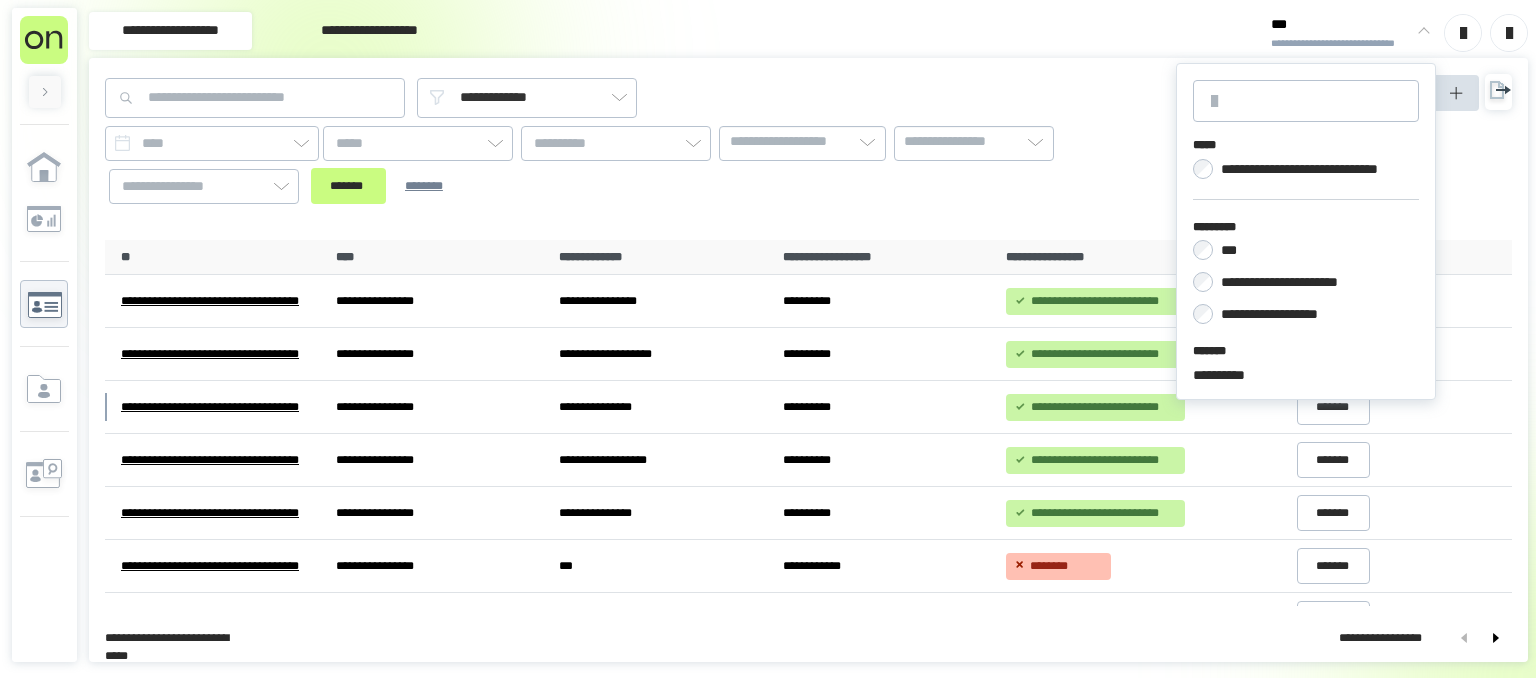 click on "**********" at bounding box center [1285, 314] 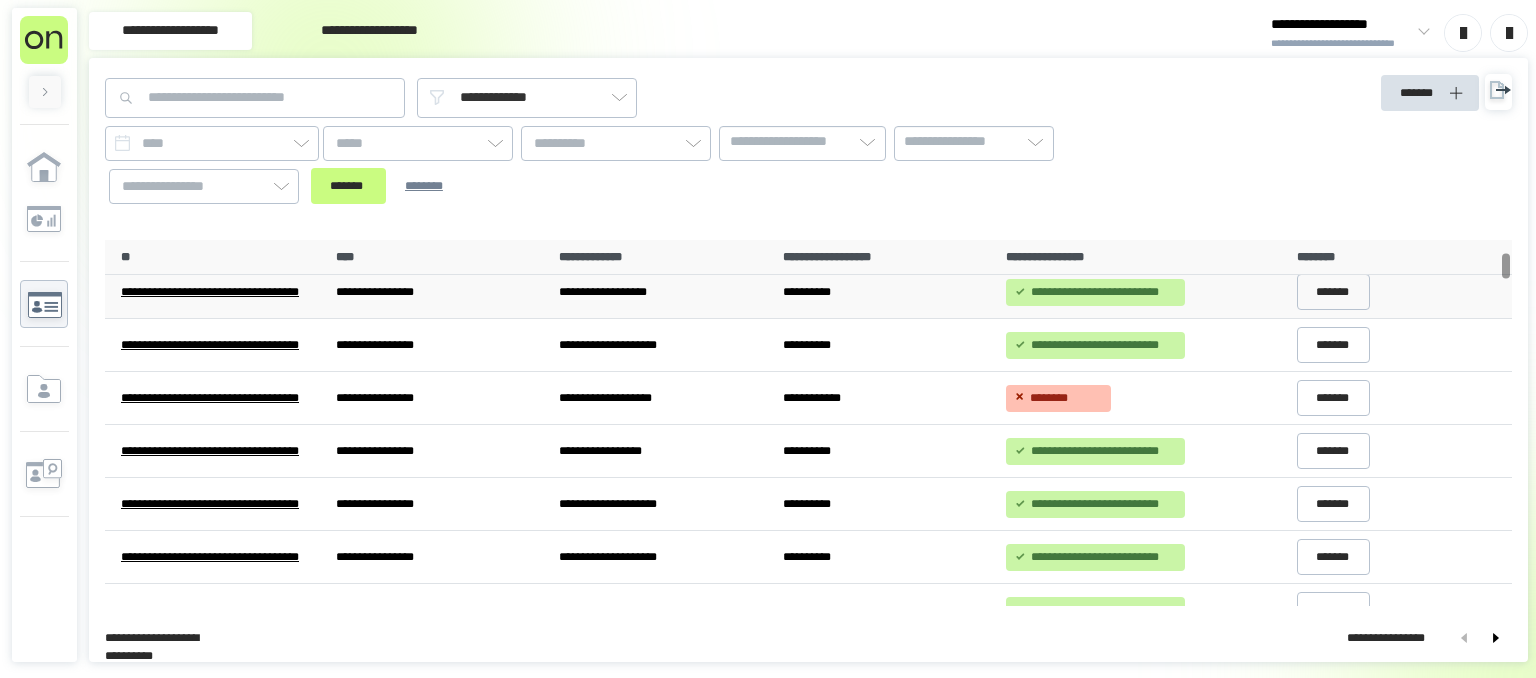 scroll, scrollTop: 0, scrollLeft: 0, axis: both 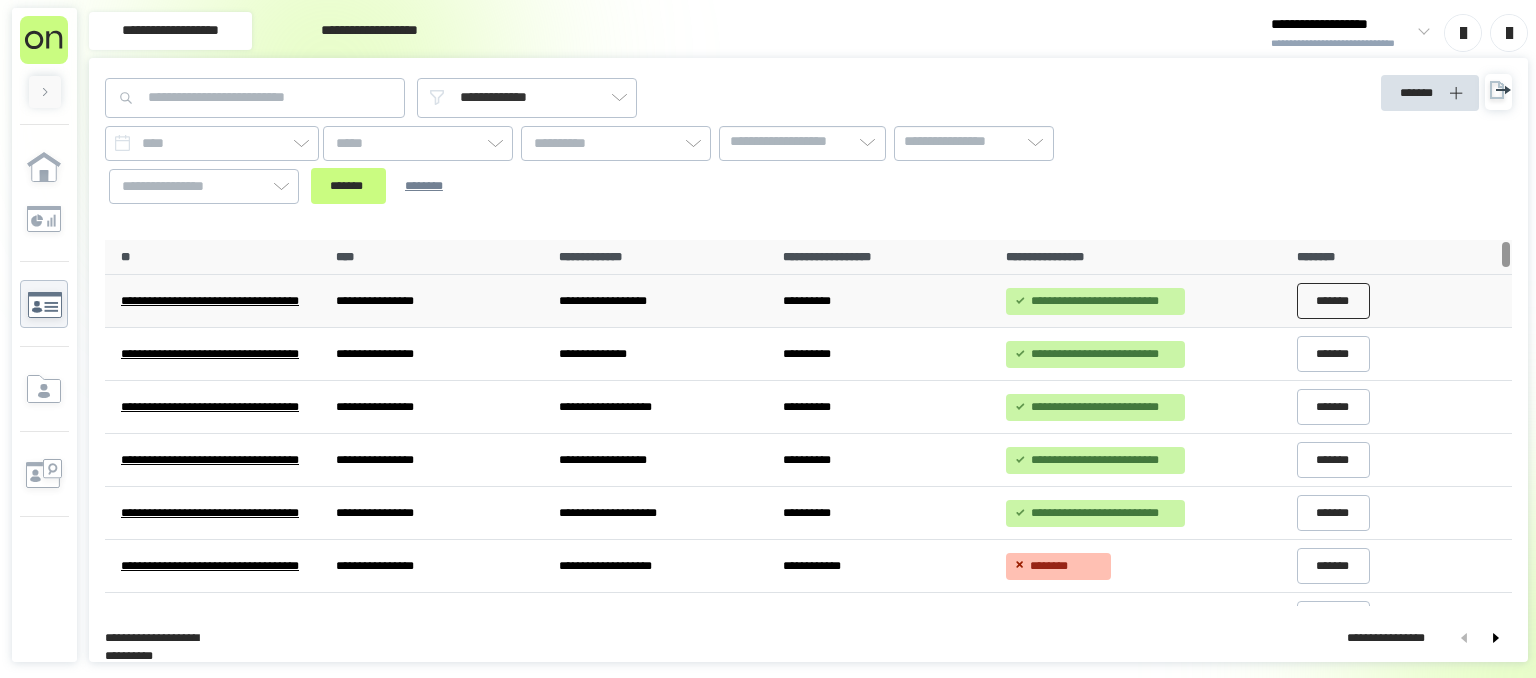 click on "*******" at bounding box center [1334, 301] 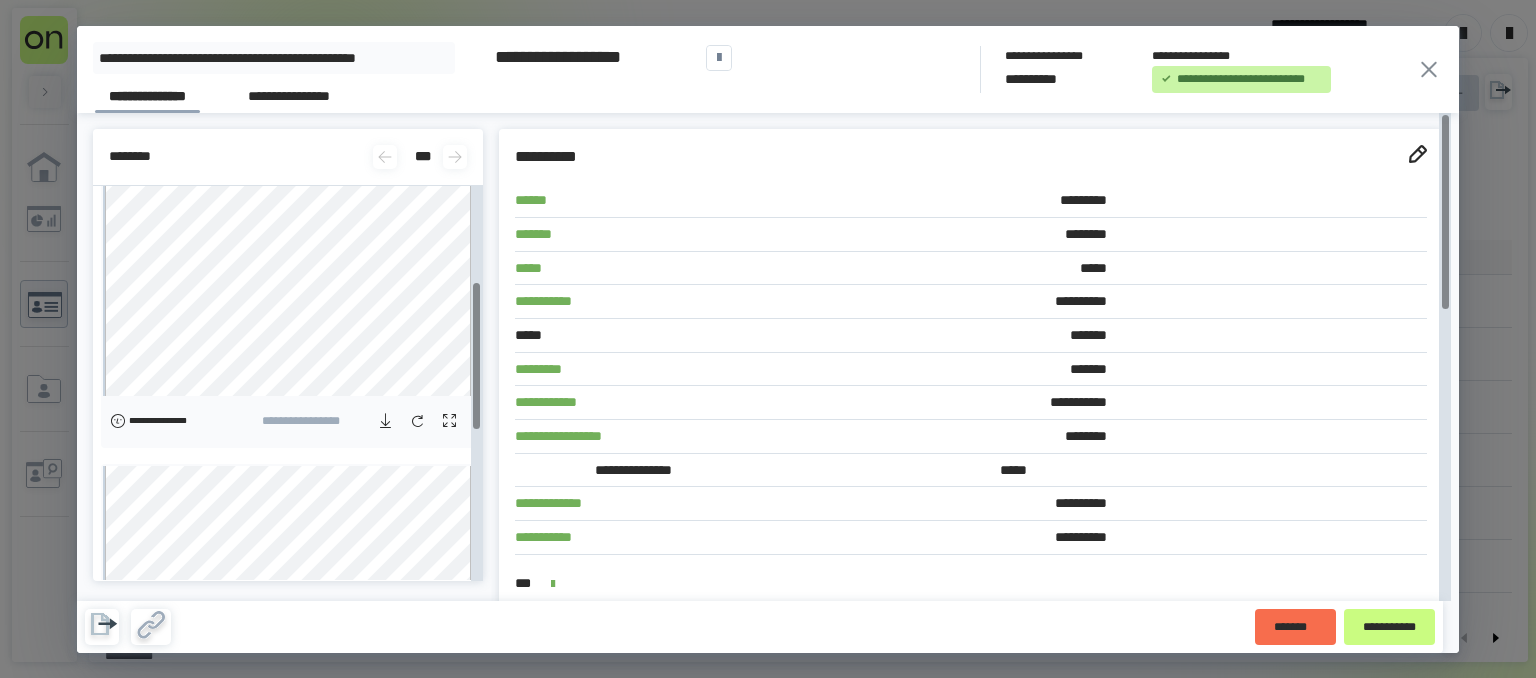 scroll, scrollTop: 54, scrollLeft: 0, axis: vertical 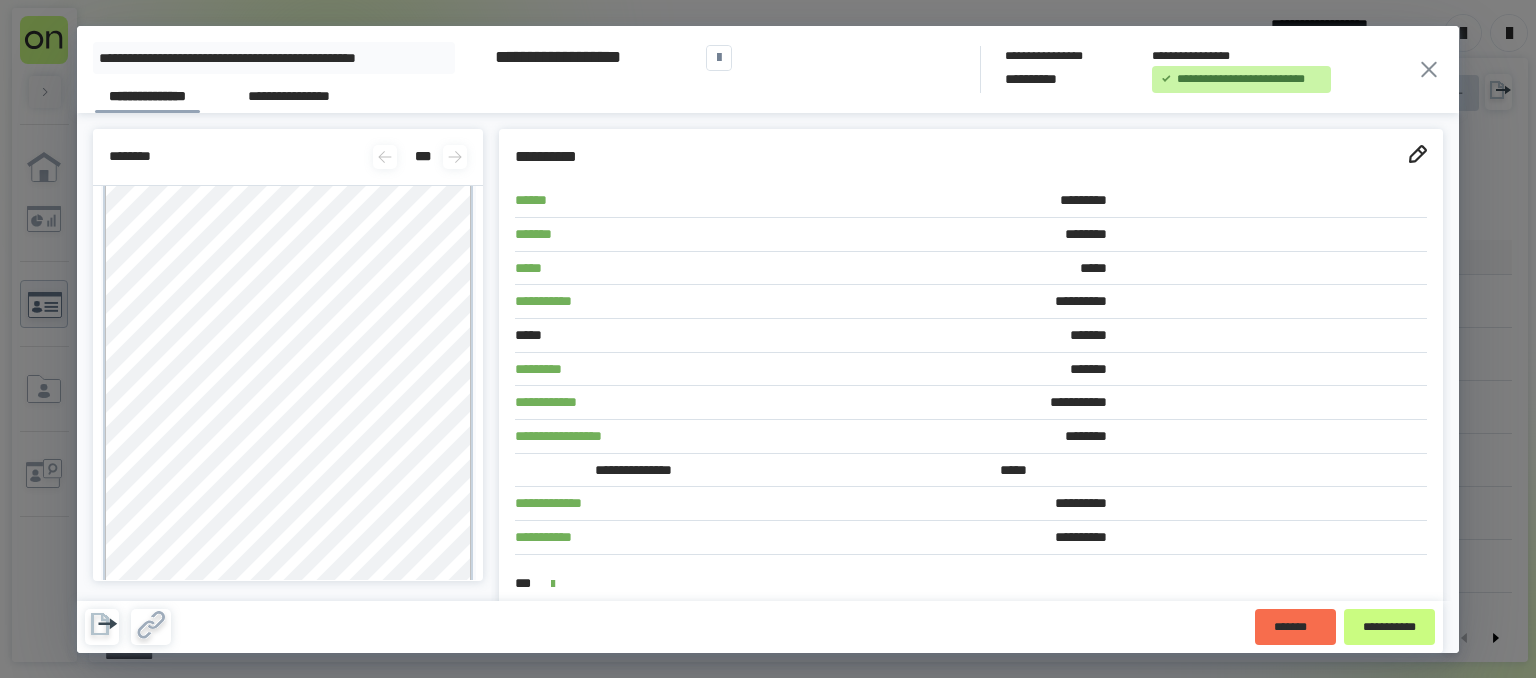 click 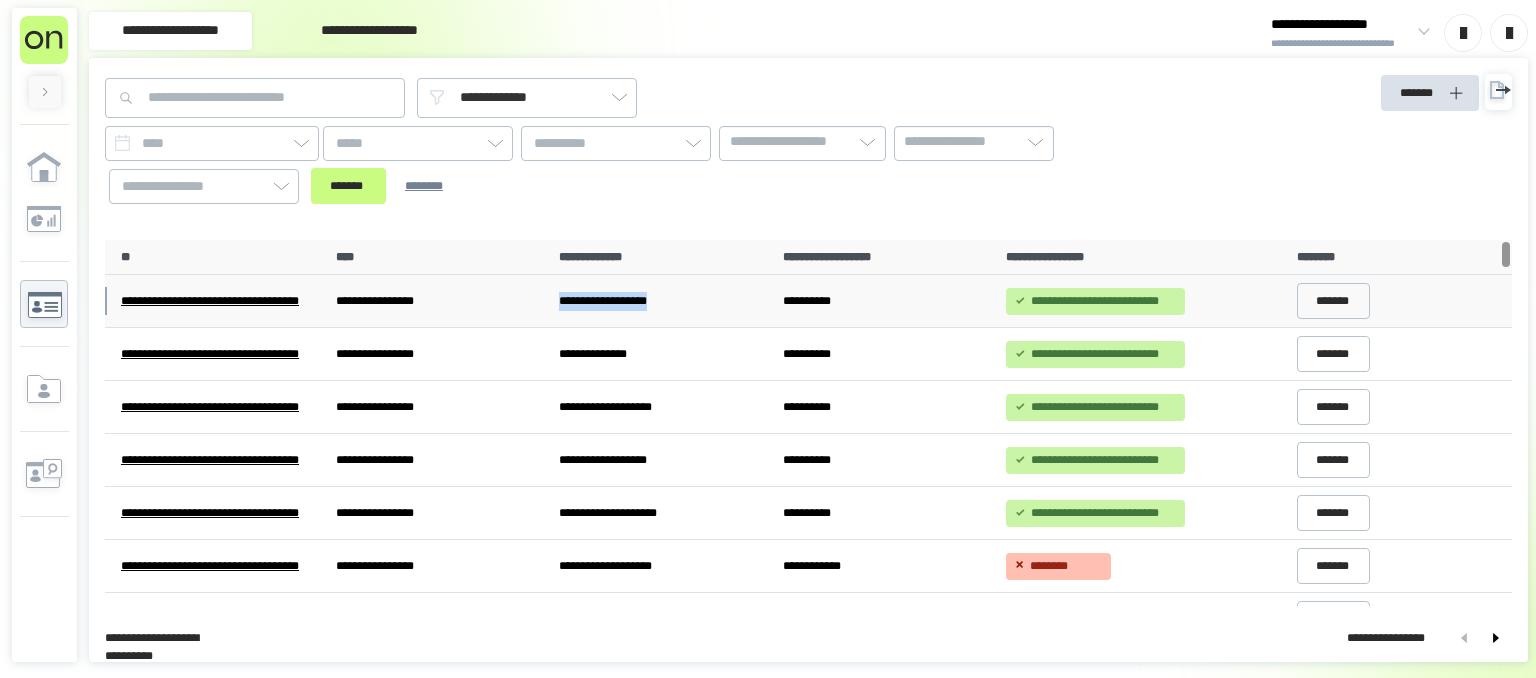 drag, startPoint x: 689, startPoint y: 306, endPoint x: 573, endPoint y: 306, distance: 116 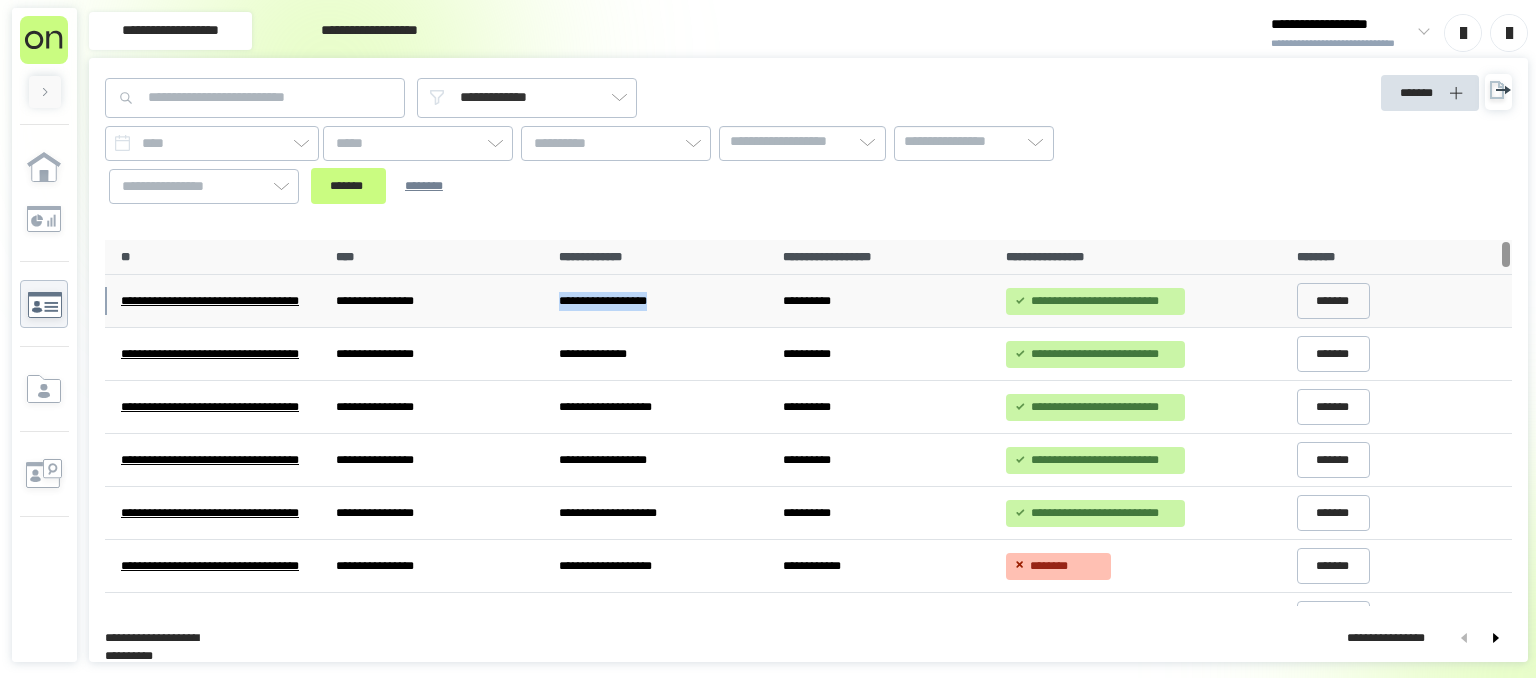click on "**********" at bounding box center [662, 301] 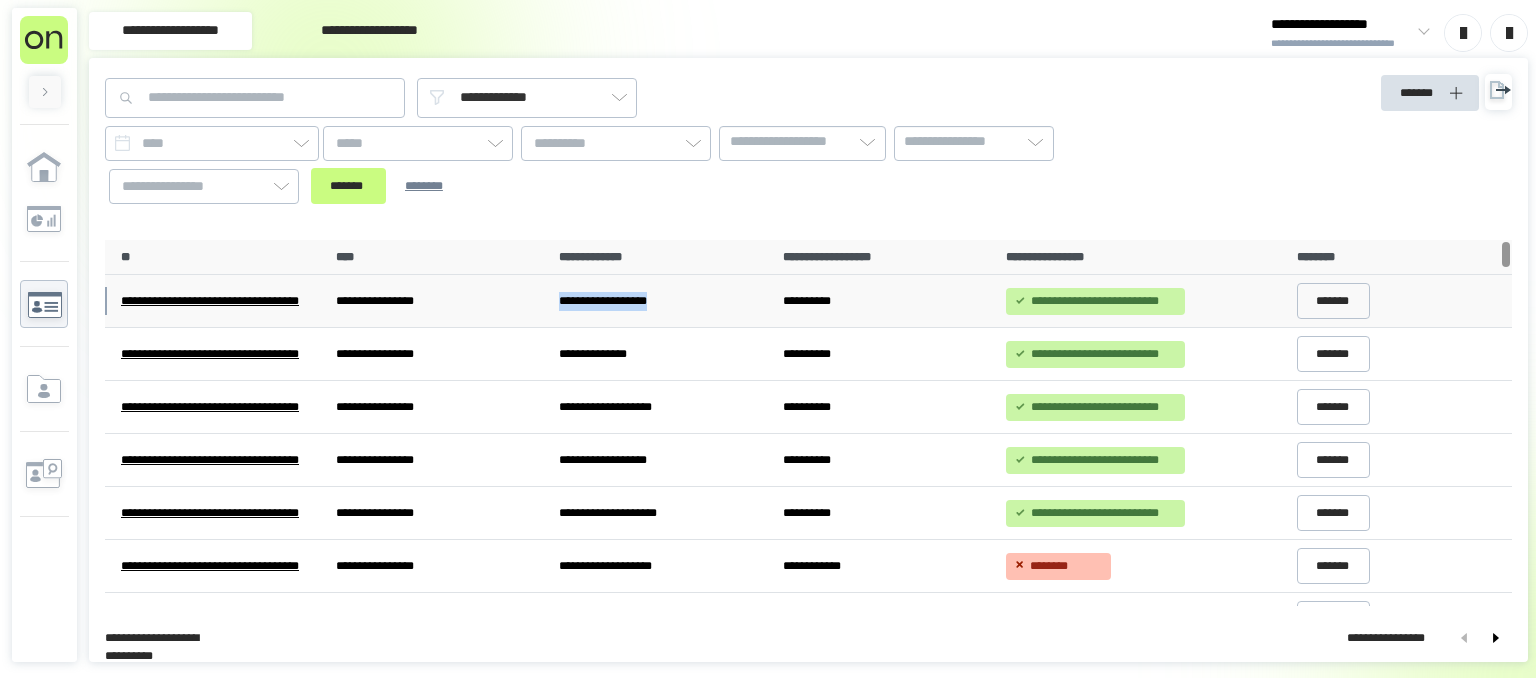drag, startPoint x: 558, startPoint y: 308, endPoint x: 697, endPoint y: 305, distance: 139.03236 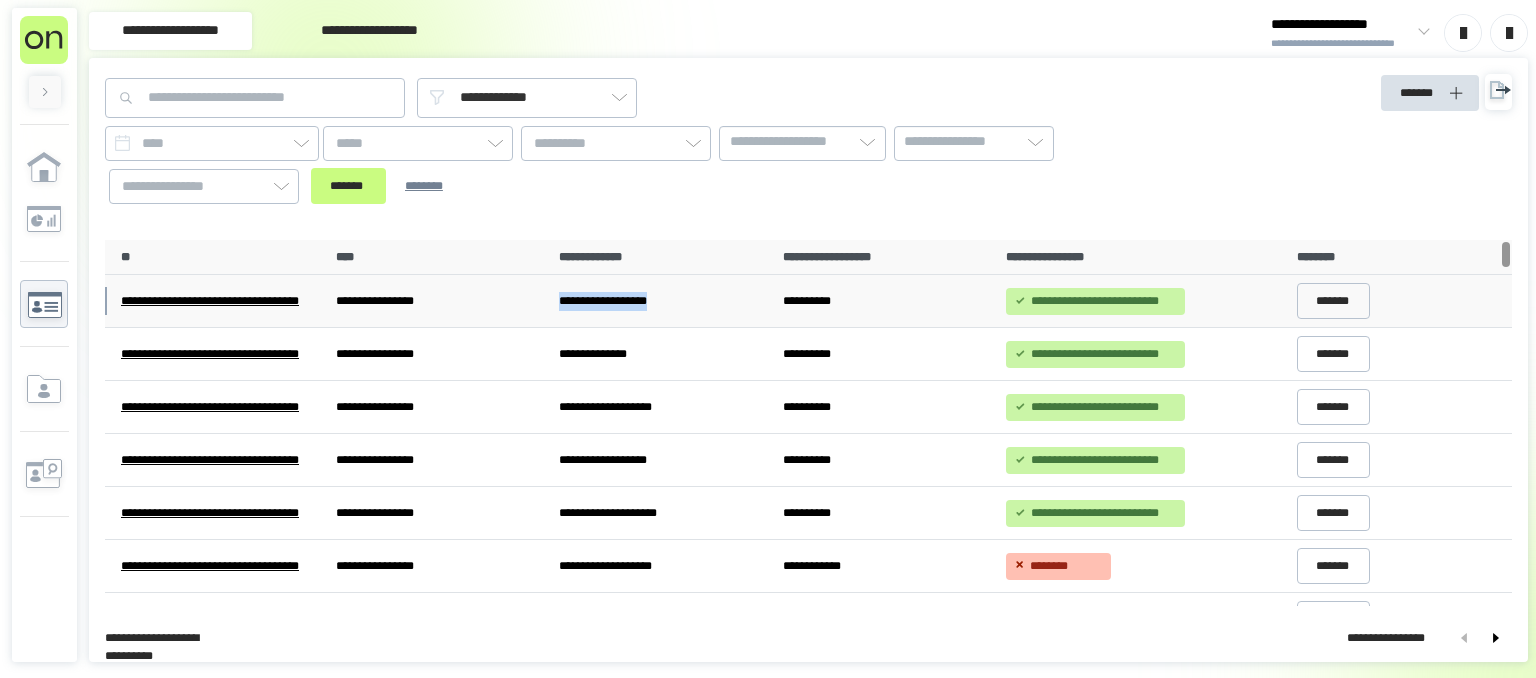 click on "**********" at bounding box center [662, 301] 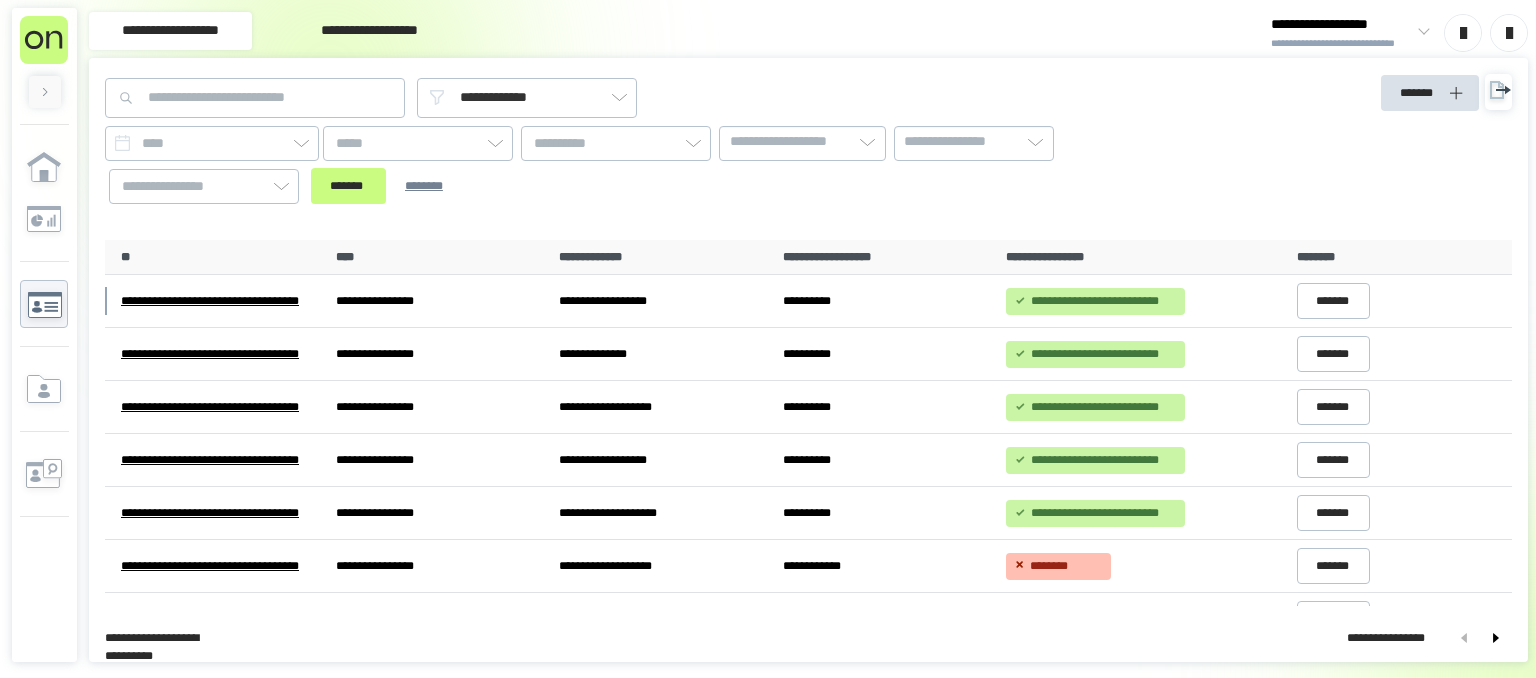 scroll, scrollTop: 0, scrollLeft: 0, axis: both 